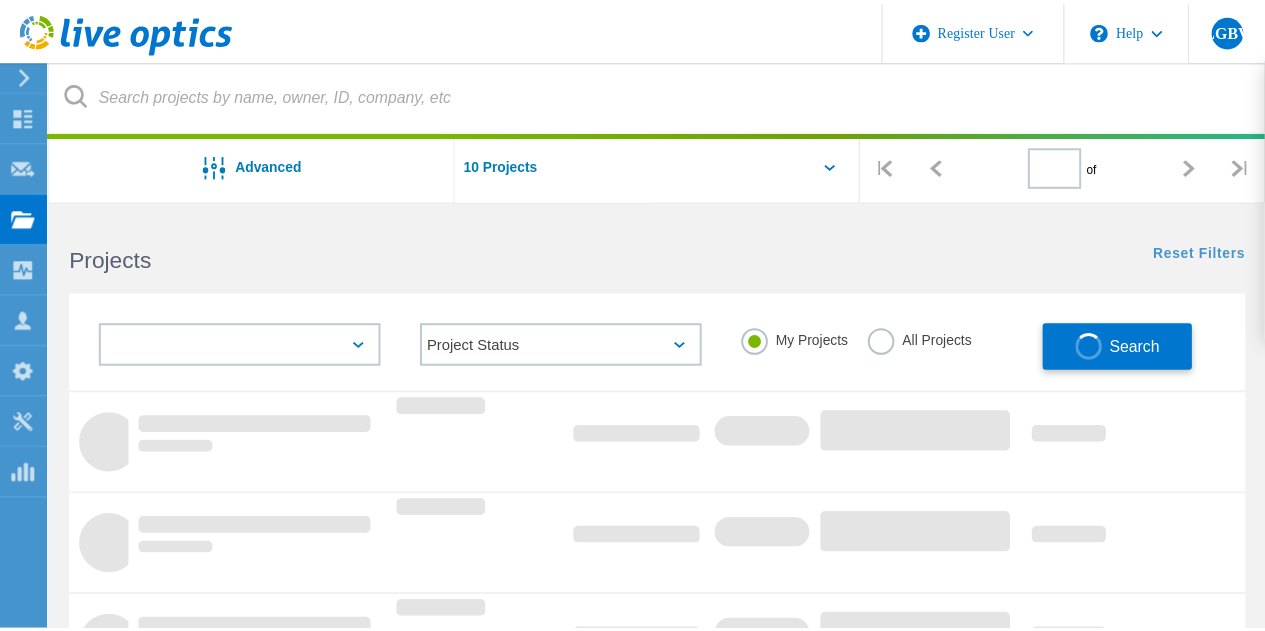scroll, scrollTop: 0, scrollLeft: 0, axis: both 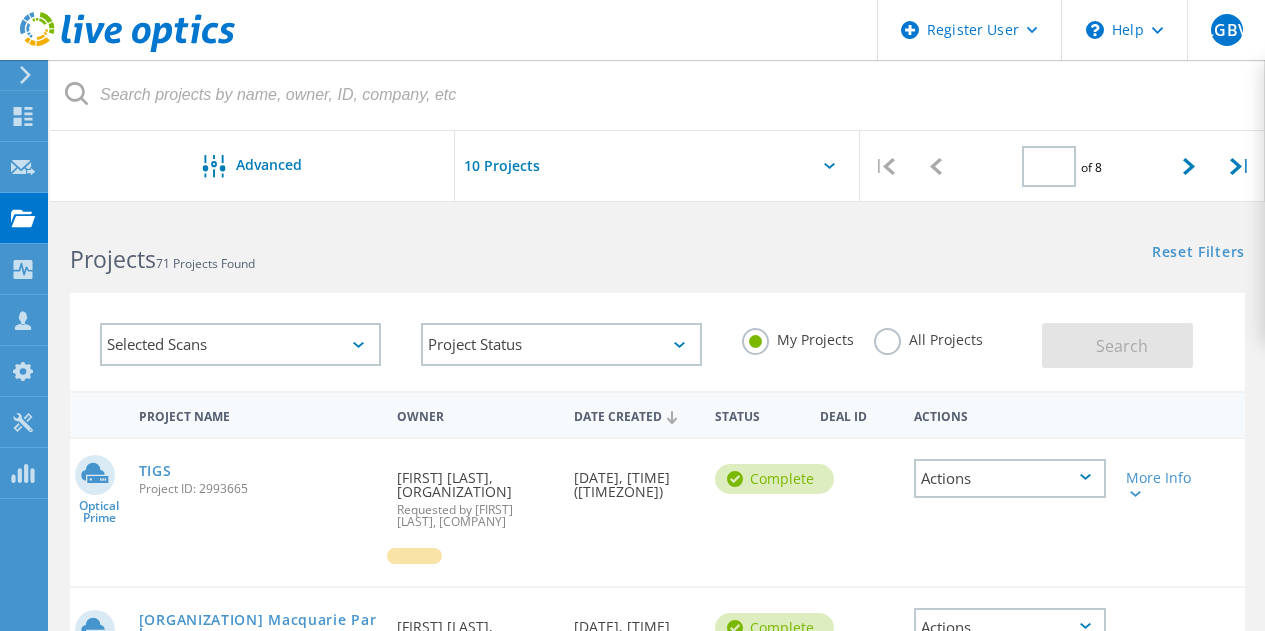 type on "1" 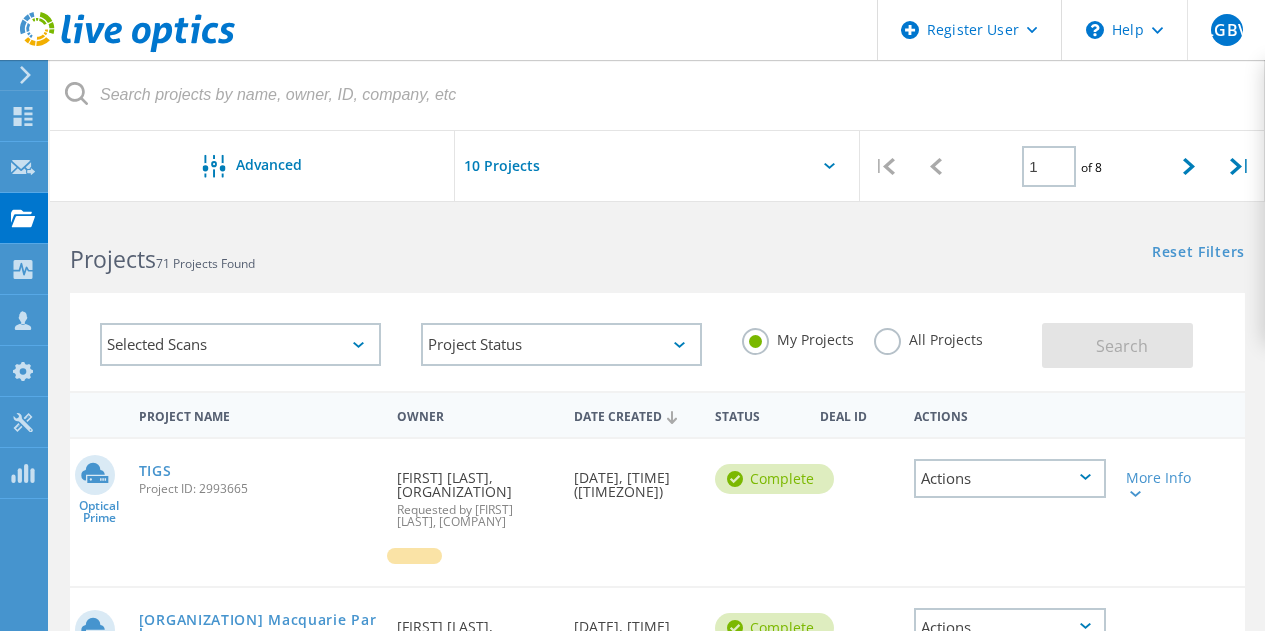 click on "All Projects" 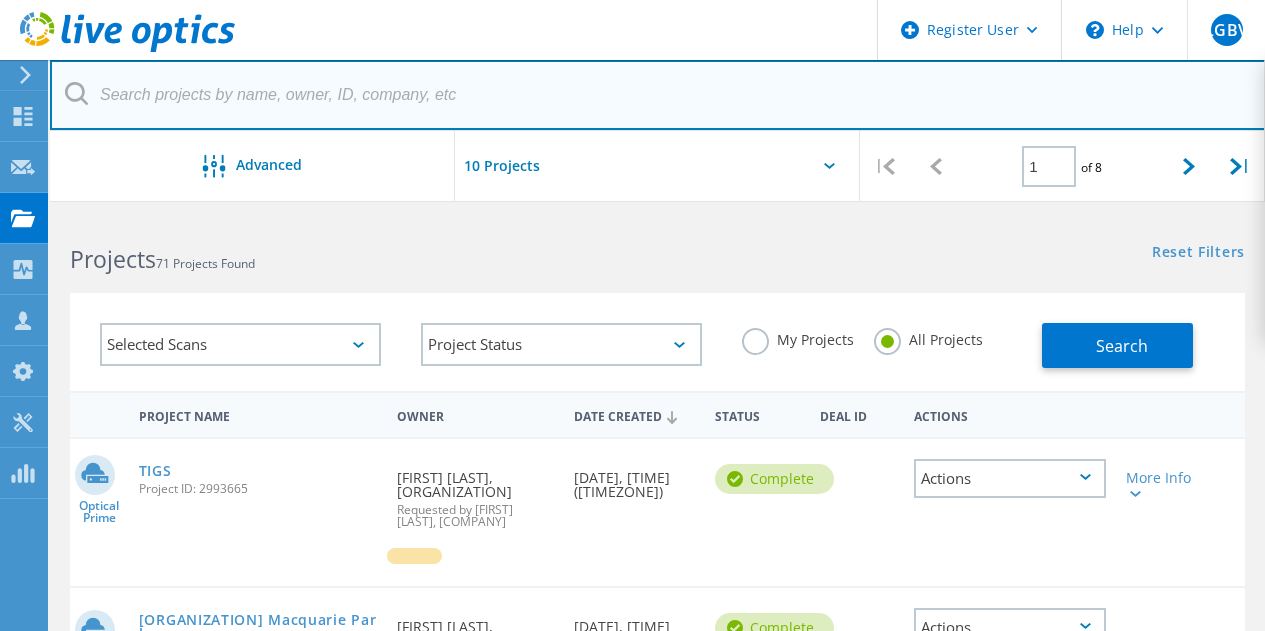 click at bounding box center (658, 95) 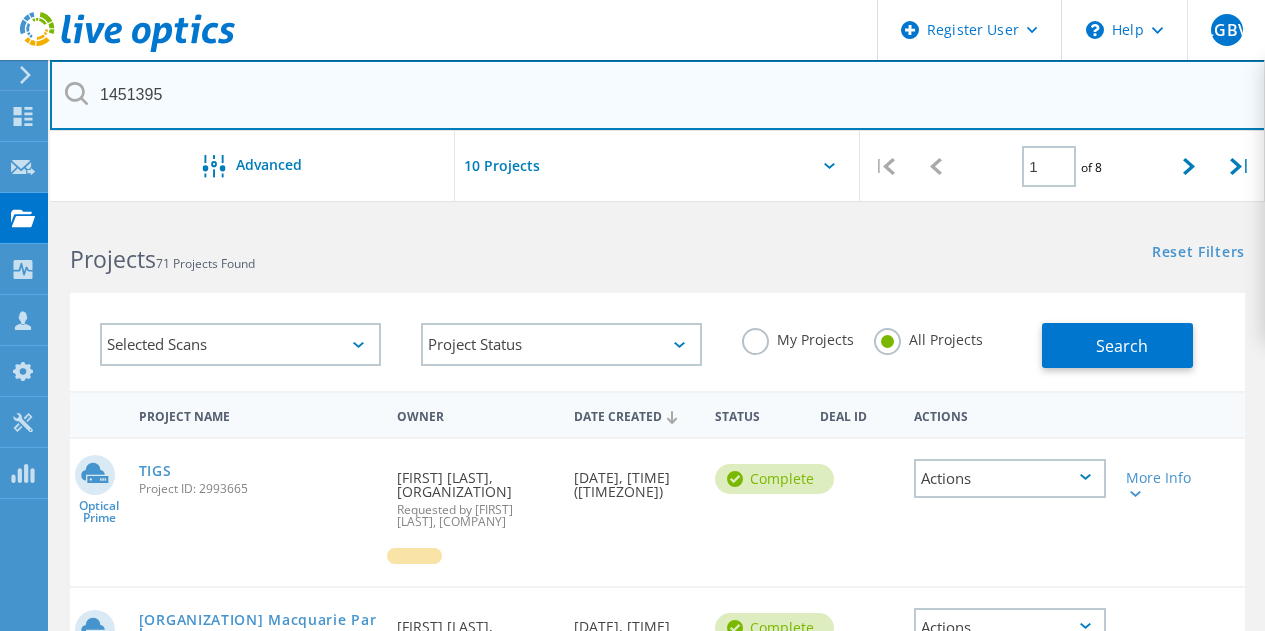 type on "1451395" 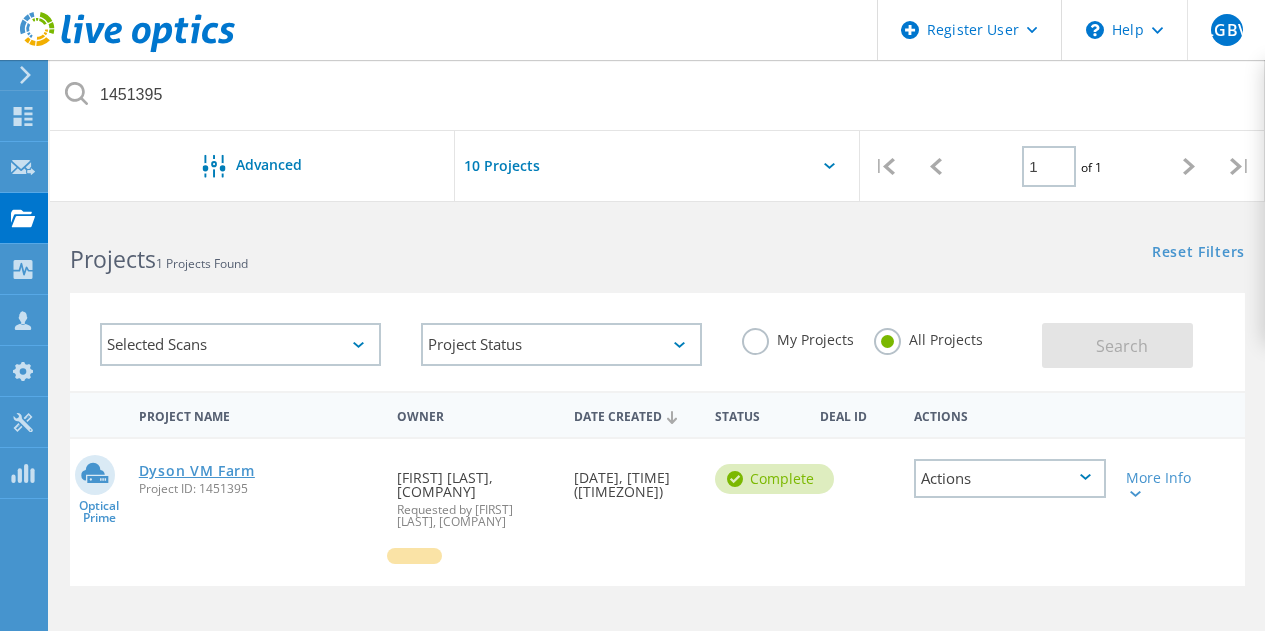 click on "Dyson VM Farm" 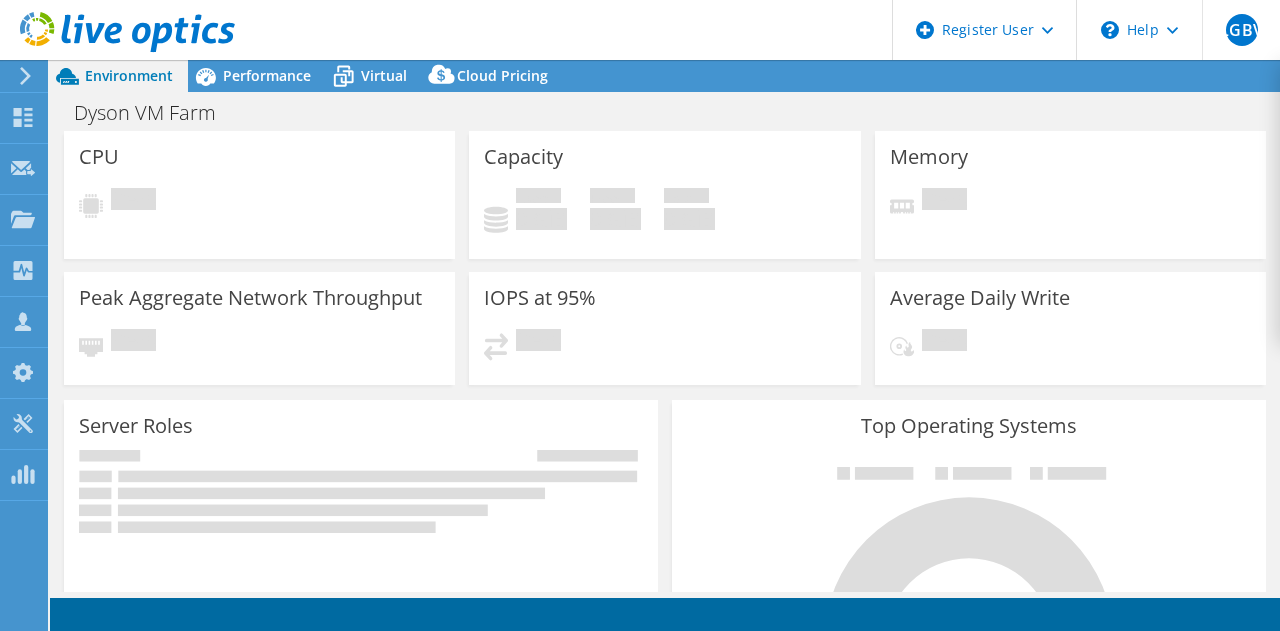 scroll, scrollTop: 0, scrollLeft: 0, axis: both 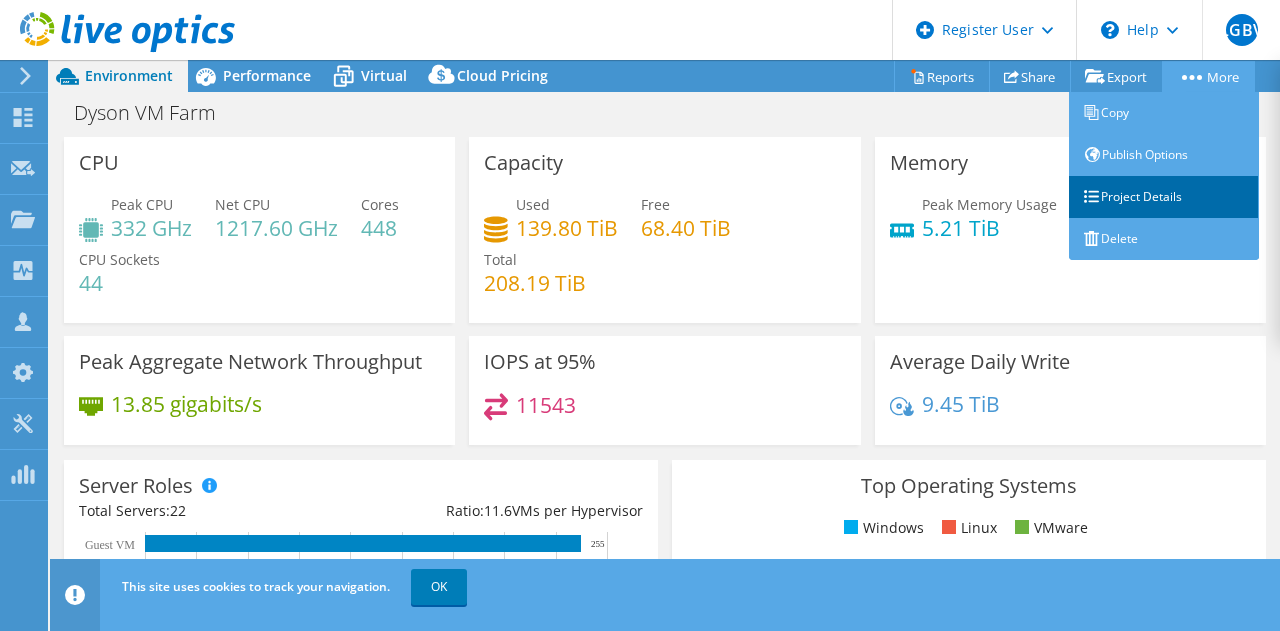 click on "Project Details" at bounding box center (1164, 197) 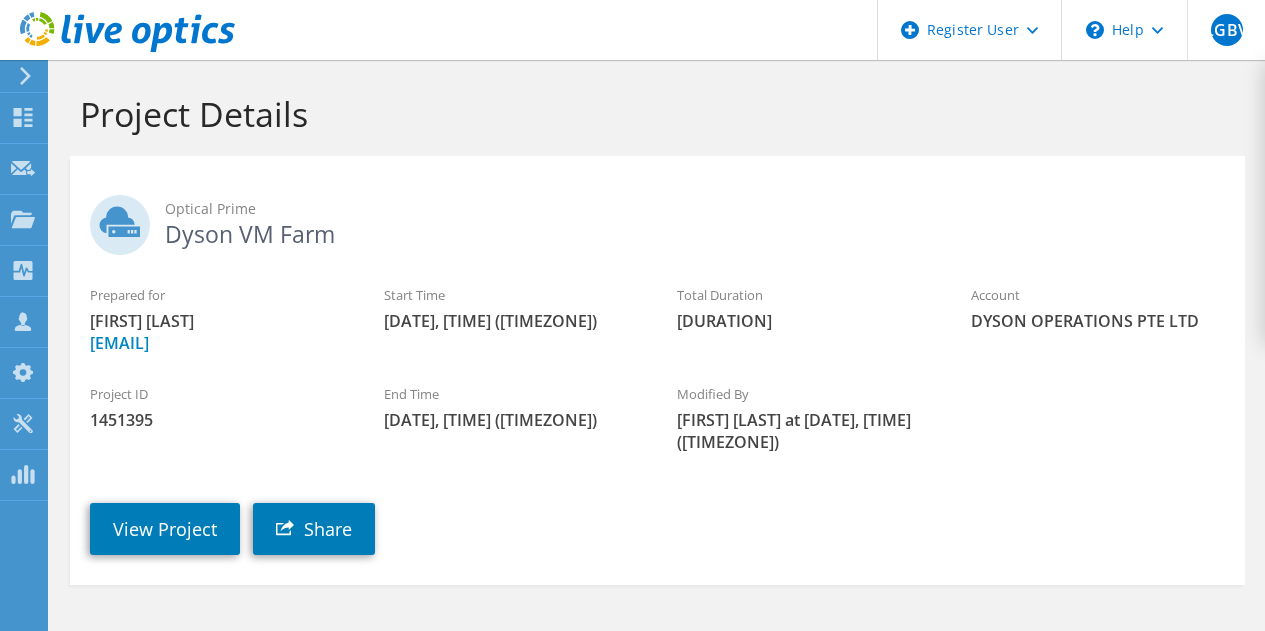 scroll, scrollTop: 0, scrollLeft: 0, axis: both 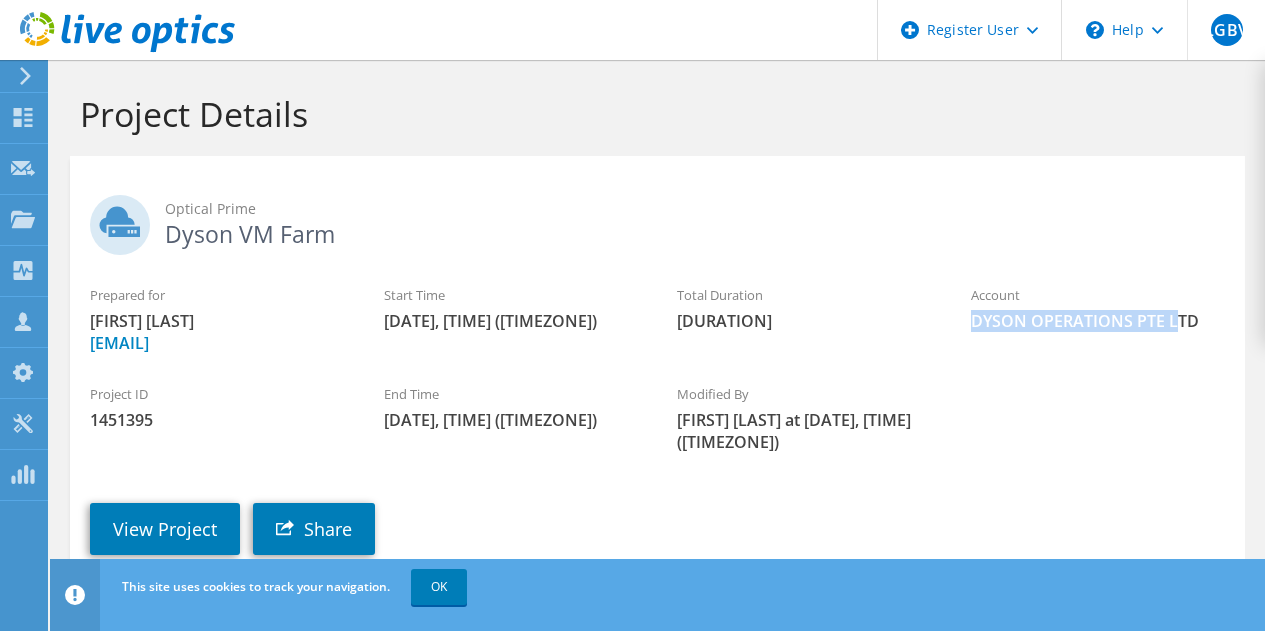 drag, startPoint x: 972, startPoint y: 318, endPoint x: 1172, endPoint y: 309, distance: 200.2024 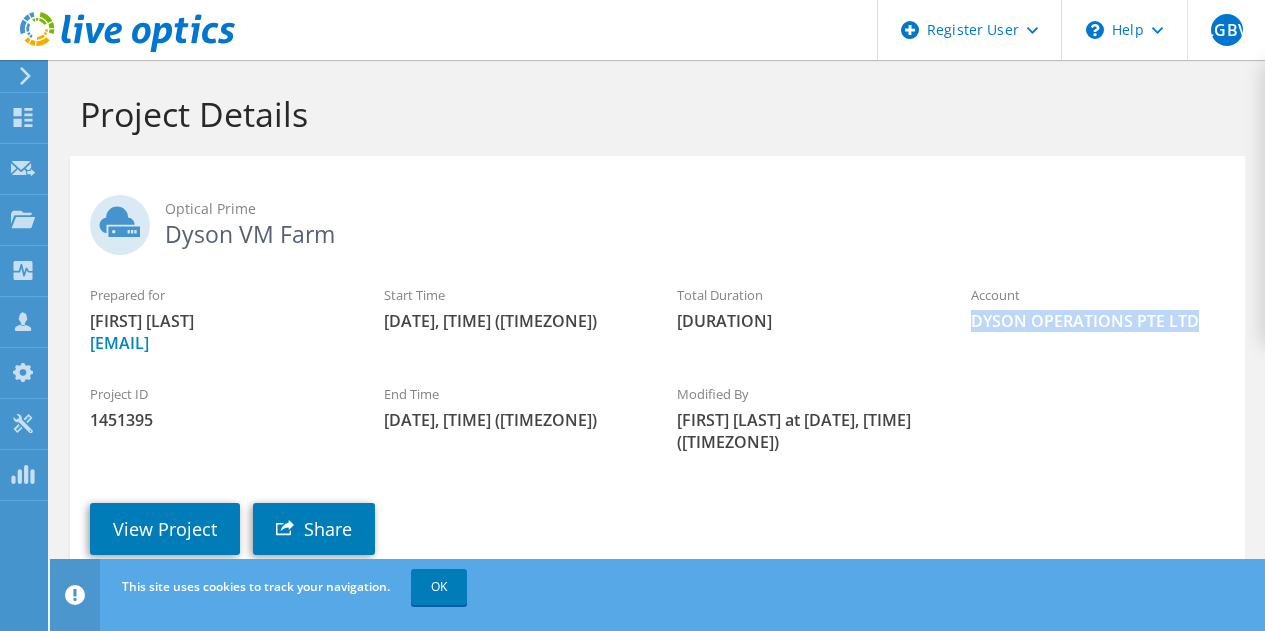 drag, startPoint x: 1192, startPoint y: 325, endPoint x: 966, endPoint y: 334, distance: 226.17914 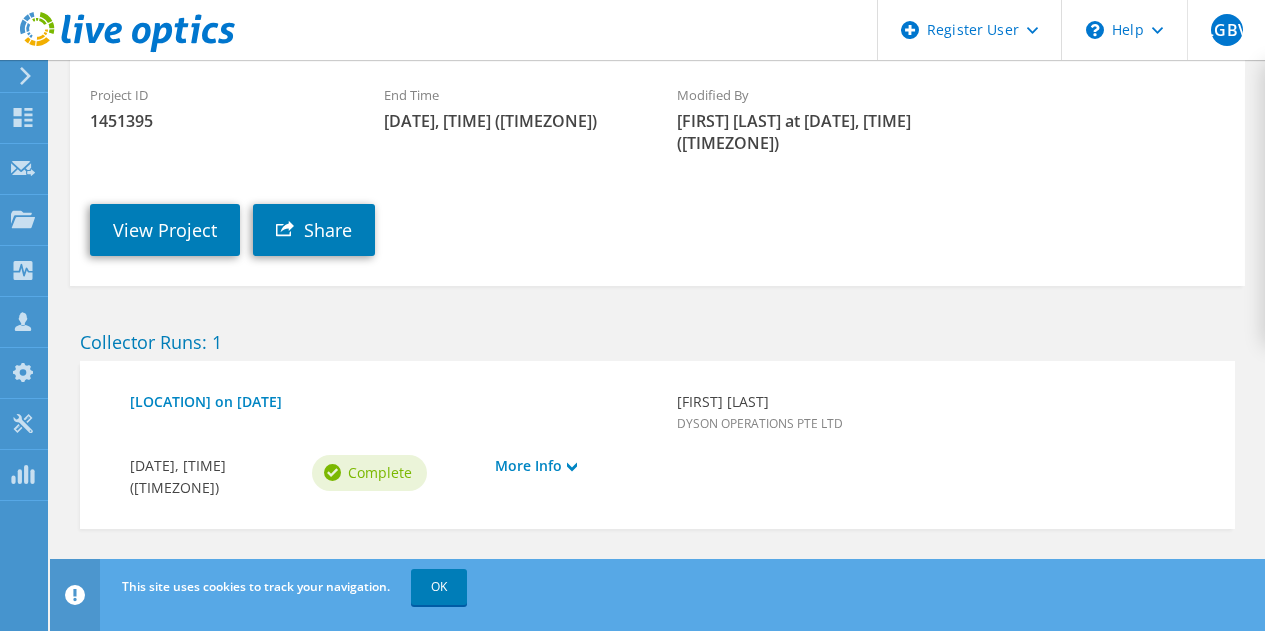 scroll, scrollTop: 316, scrollLeft: 0, axis: vertical 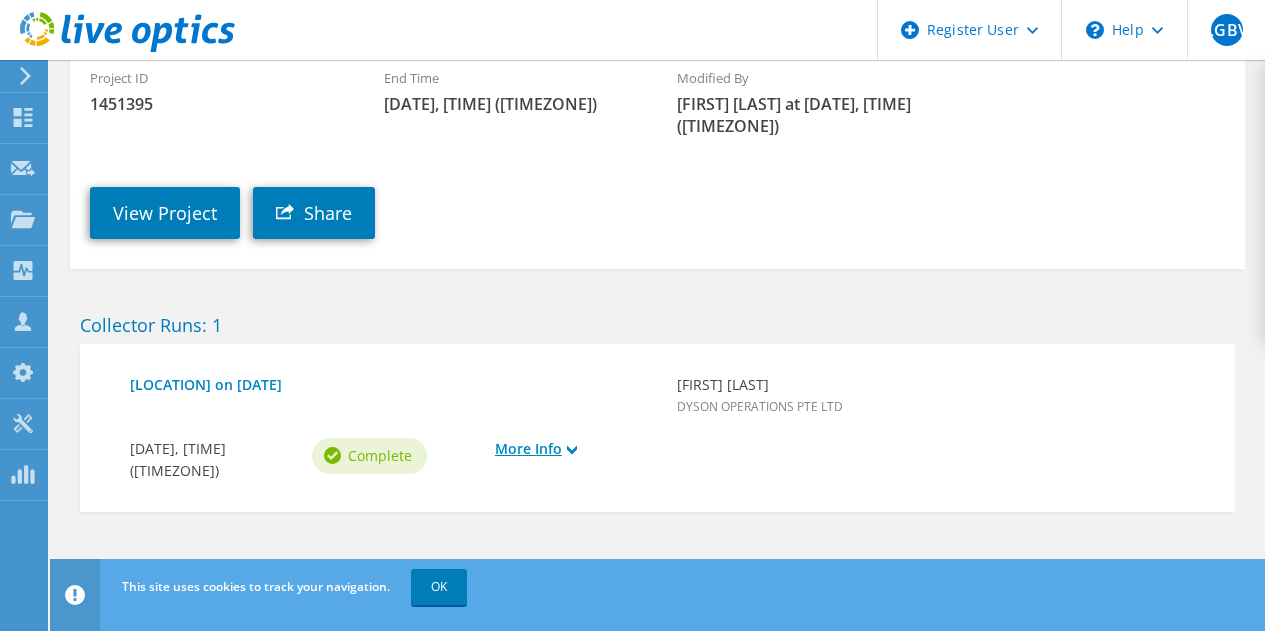 click 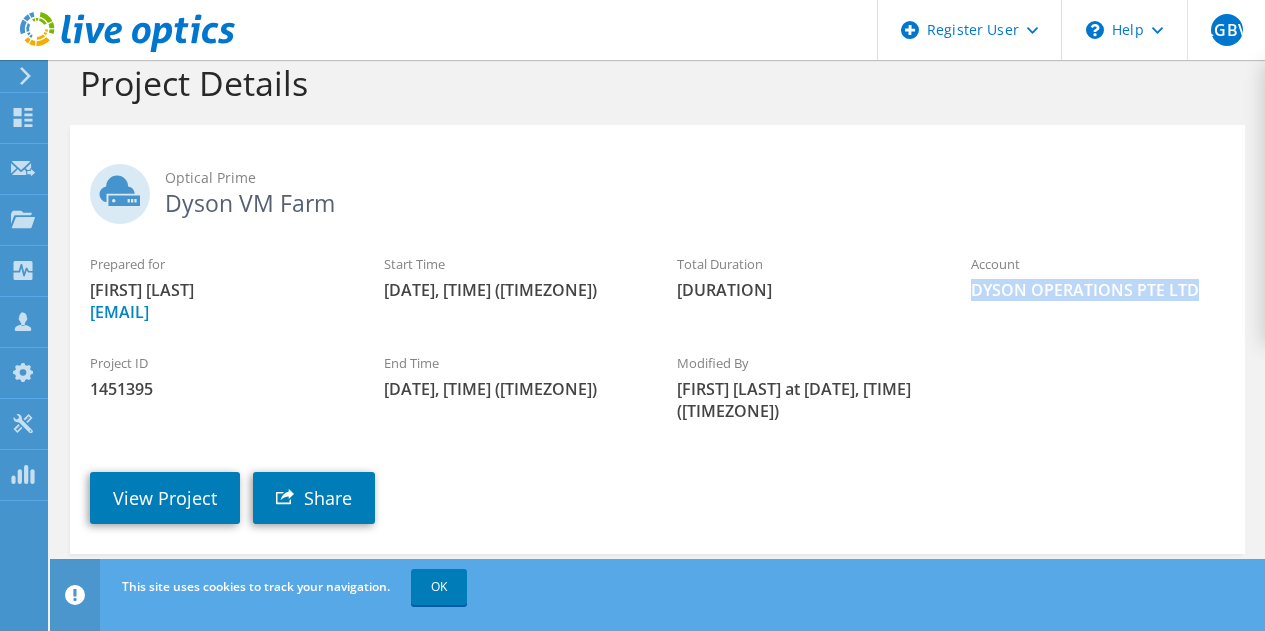 scroll, scrollTop: 0, scrollLeft: 0, axis: both 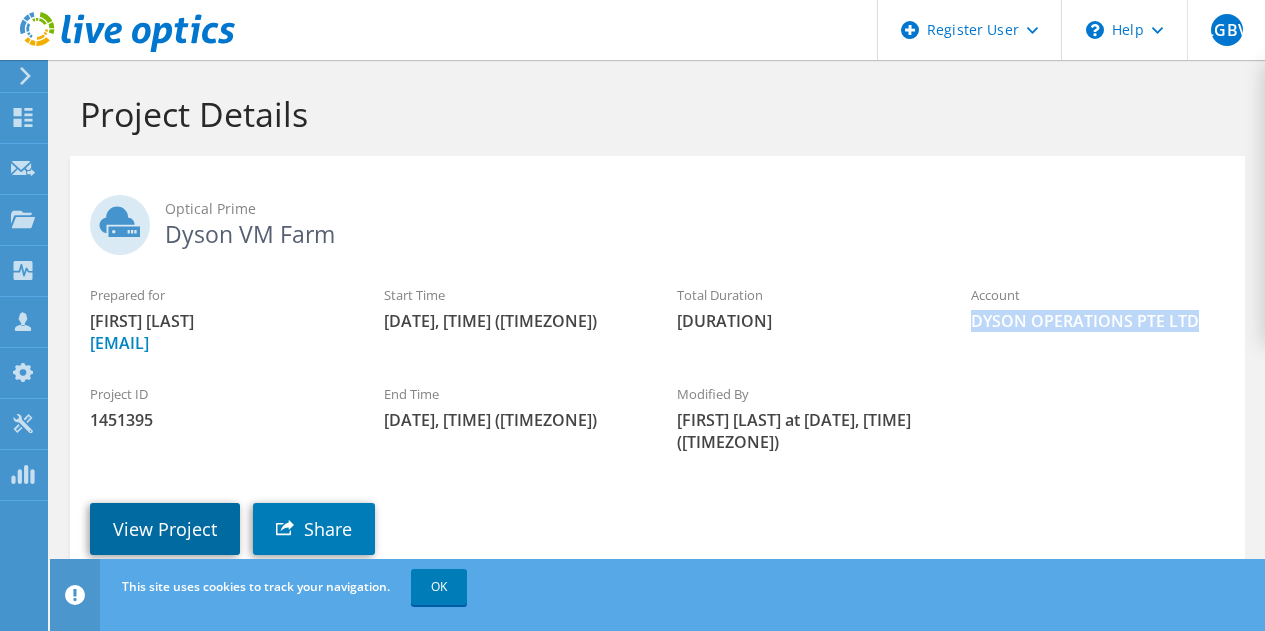 click on "View Project" at bounding box center [165, 529] 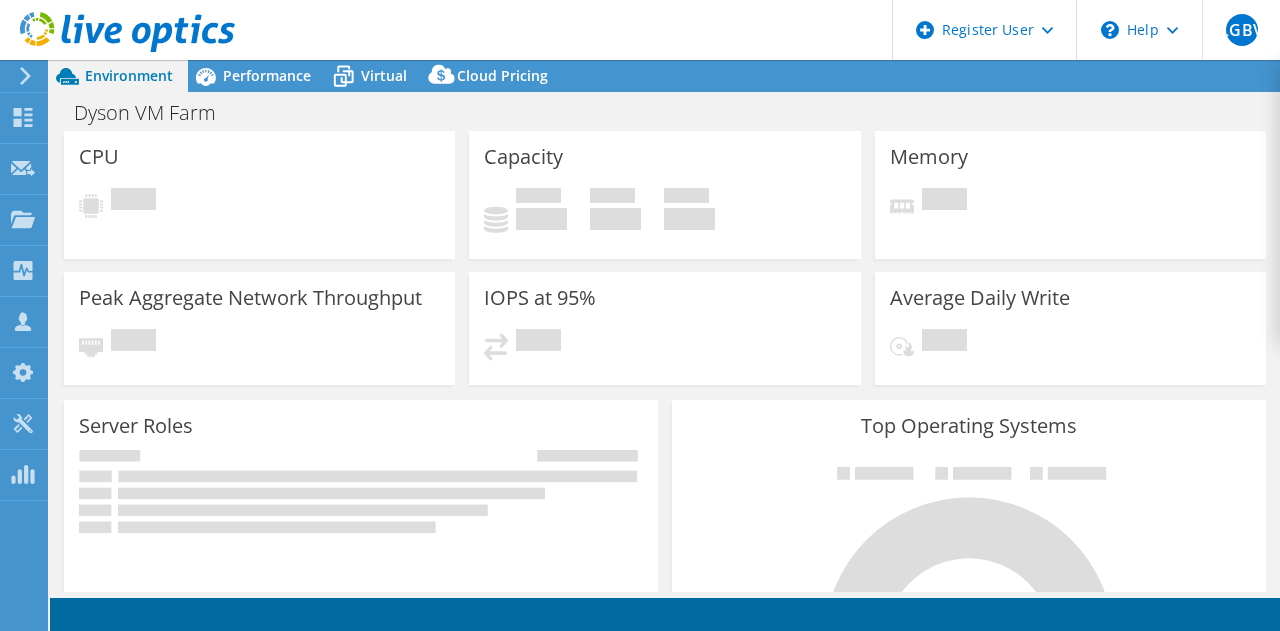 scroll, scrollTop: 0, scrollLeft: 0, axis: both 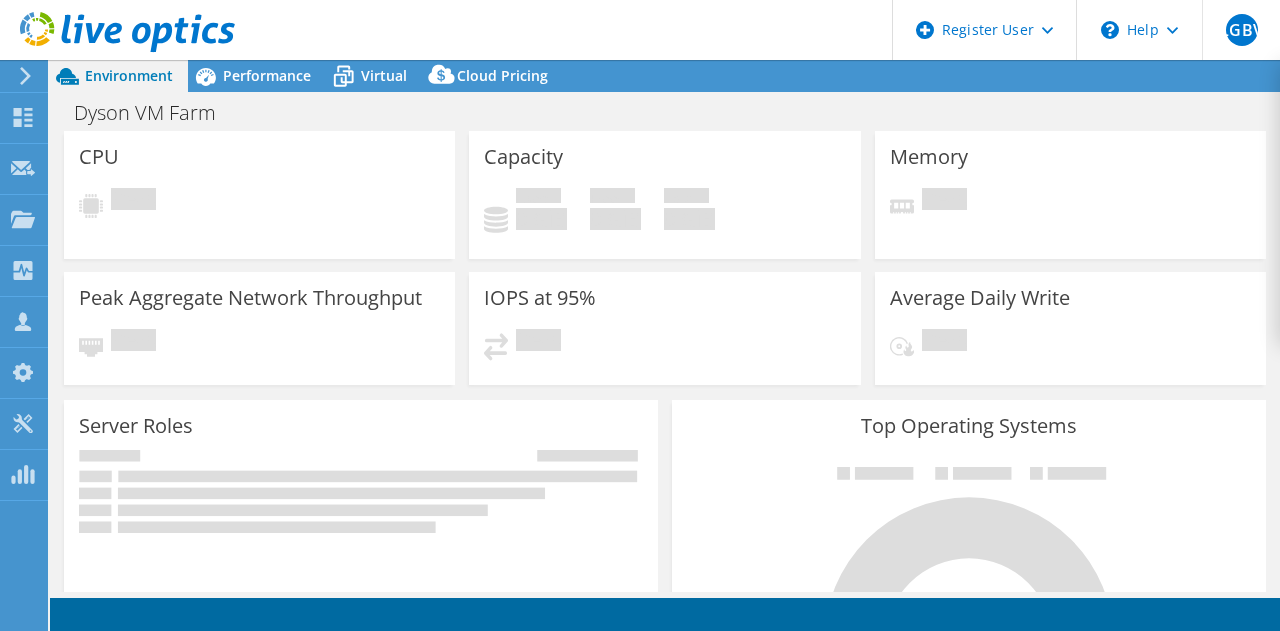 select on "Tokyo" 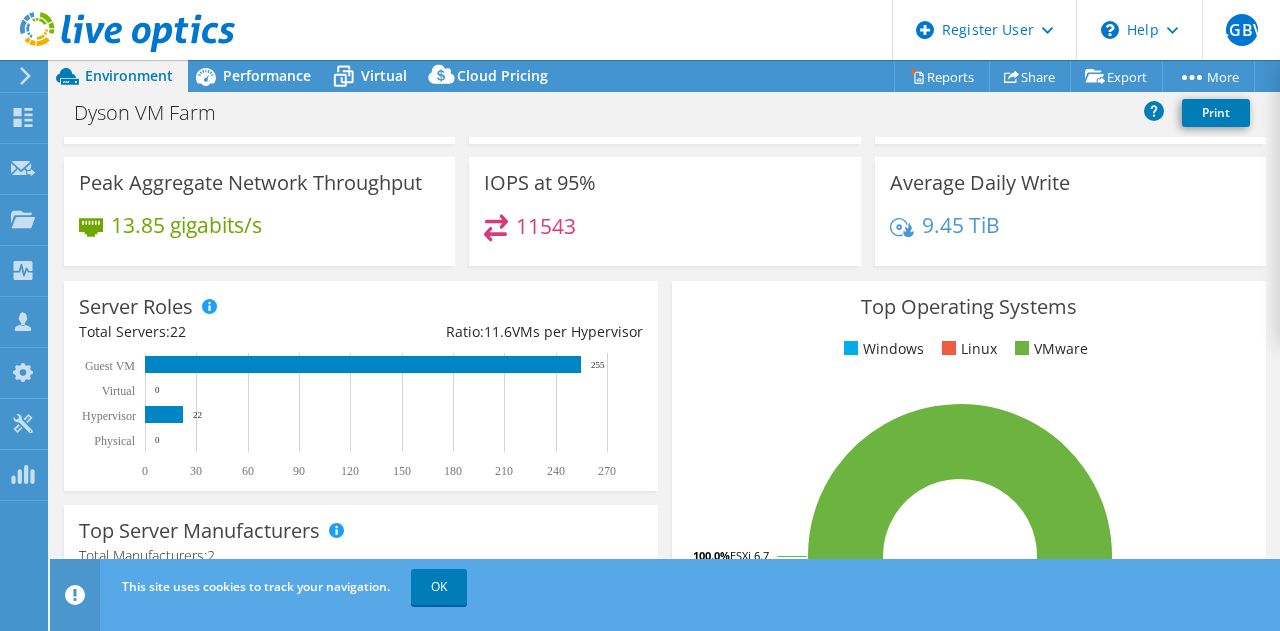scroll, scrollTop: 0, scrollLeft: 0, axis: both 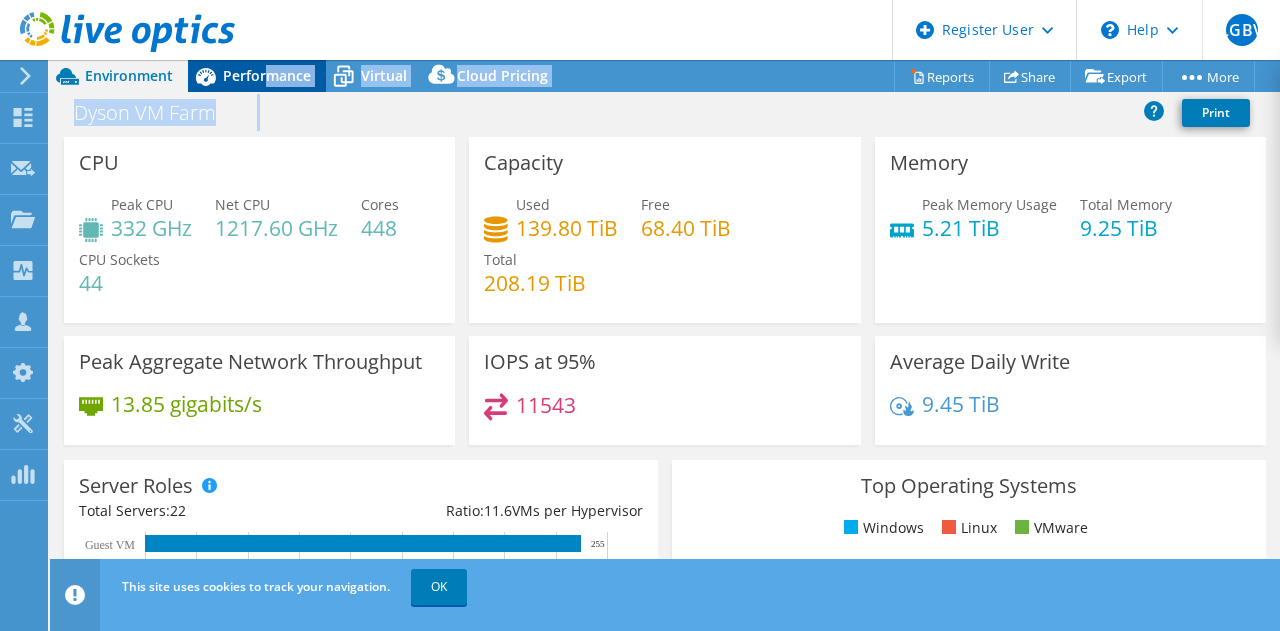 drag, startPoint x: 272, startPoint y: 97, endPoint x: 267, endPoint y: 88, distance: 10.29563 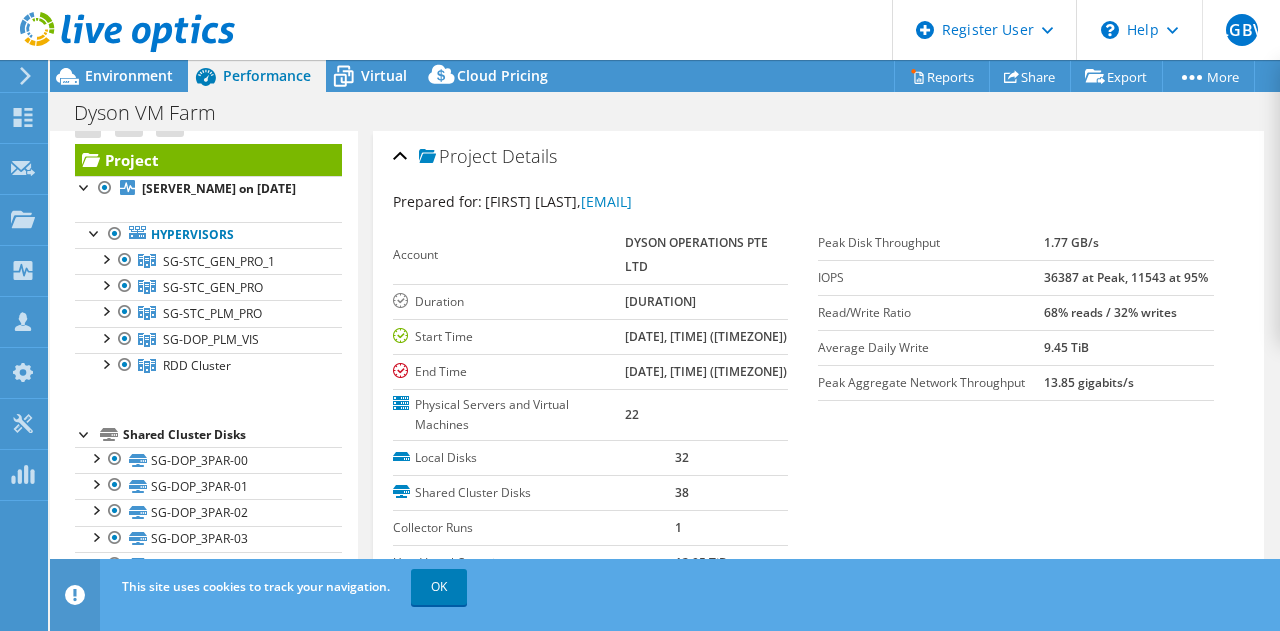 scroll, scrollTop: 0, scrollLeft: 0, axis: both 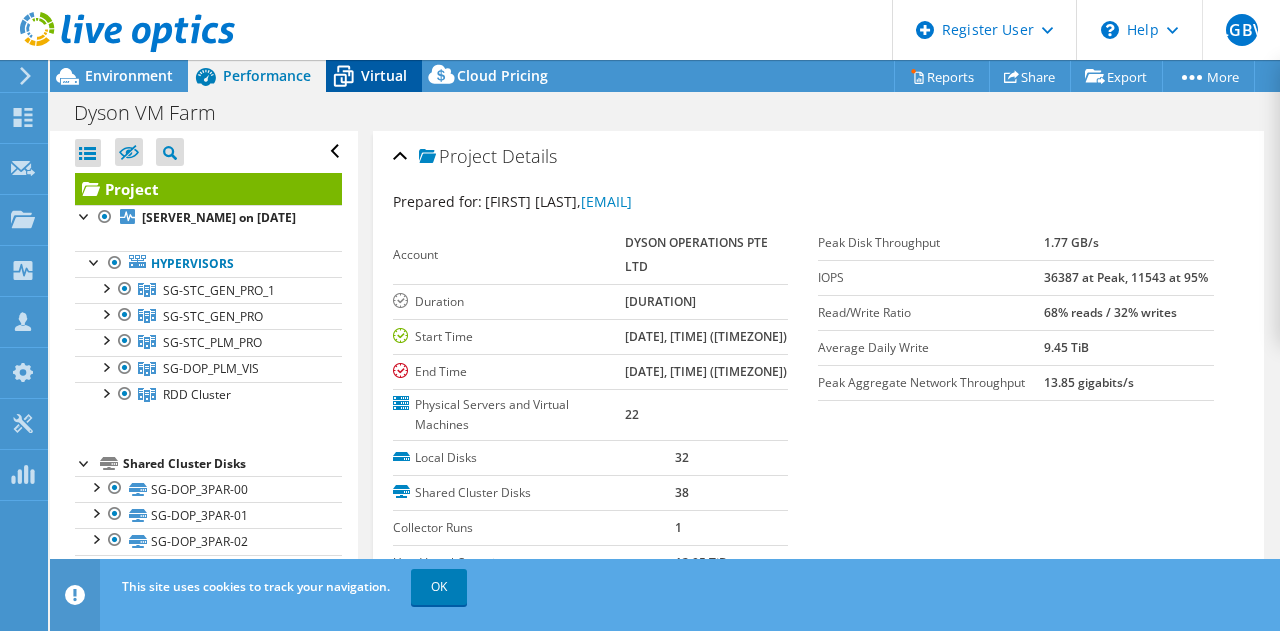 click on "Virtual" at bounding box center [374, 76] 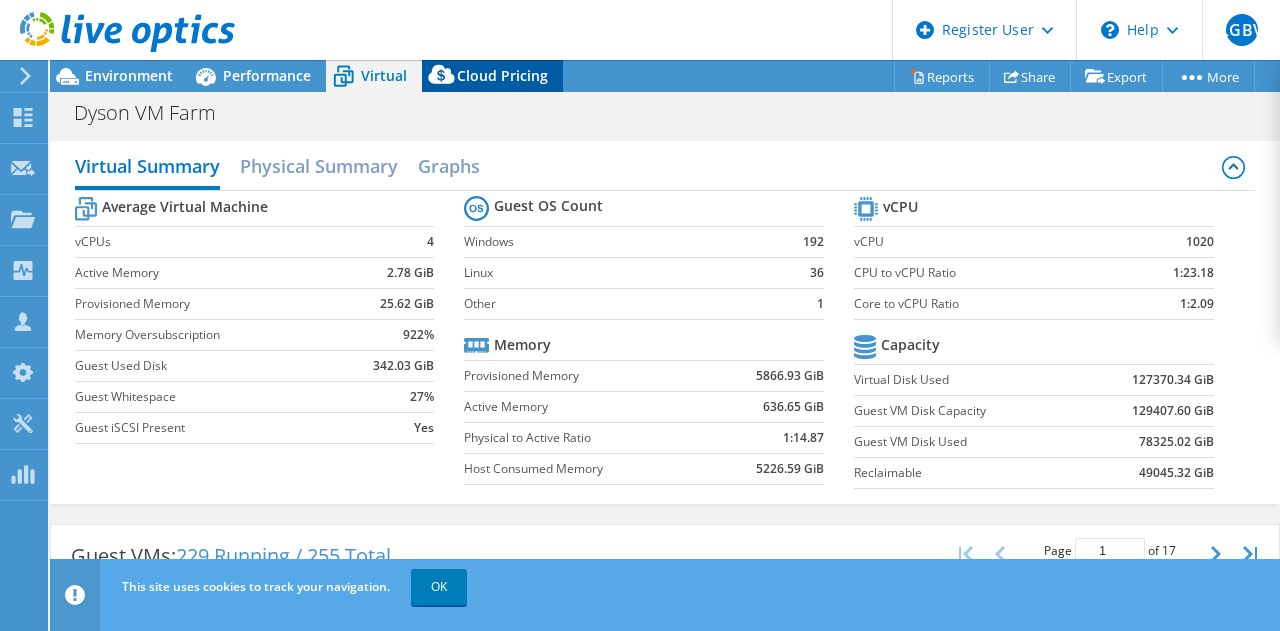 click on "Cloud Pricing" at bounding box center [502, 75] 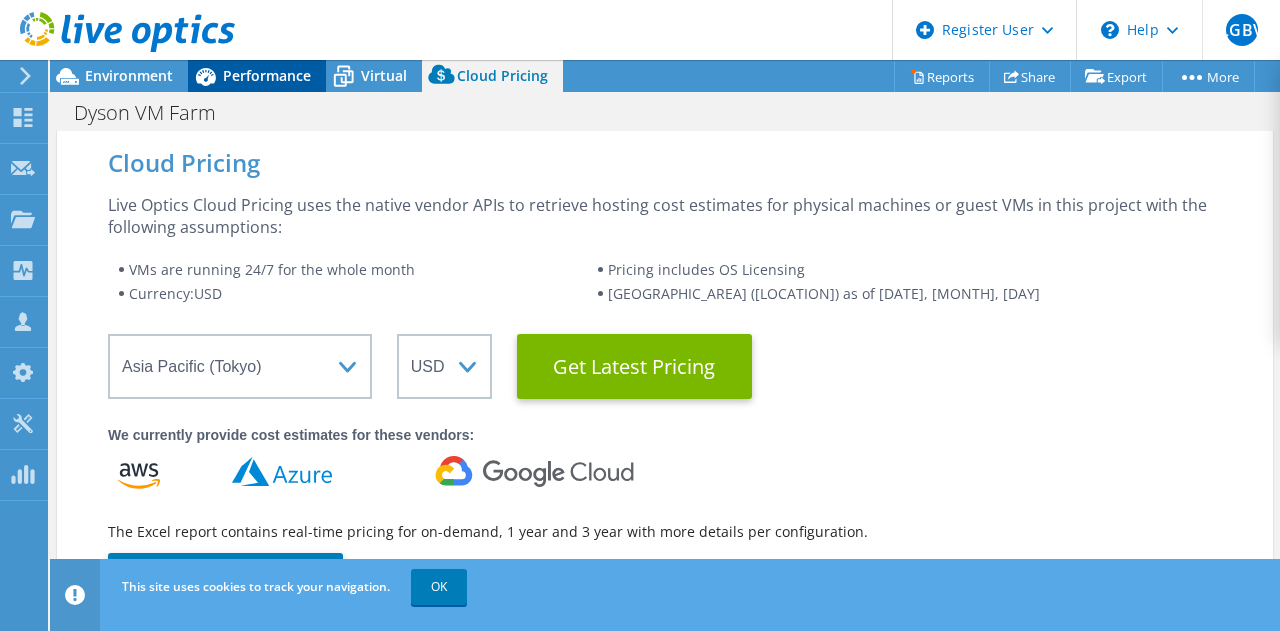 click on "Performance" at bounding box center [267, 75] 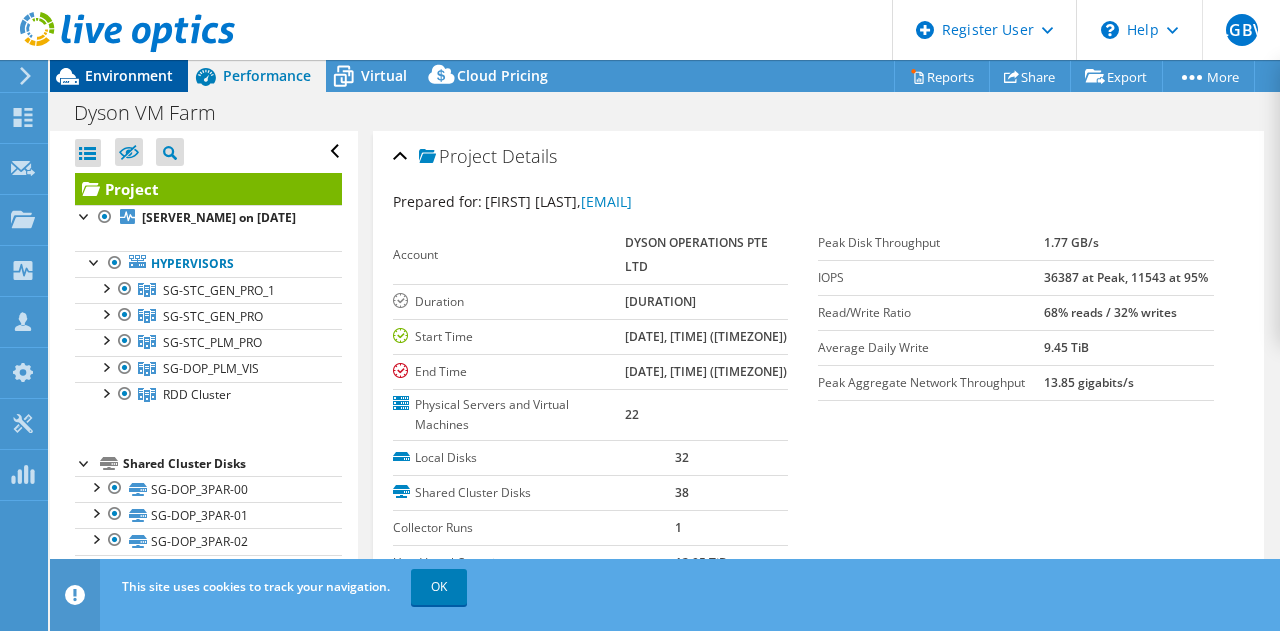 click on "Environment" at bounding box center (129, 75) 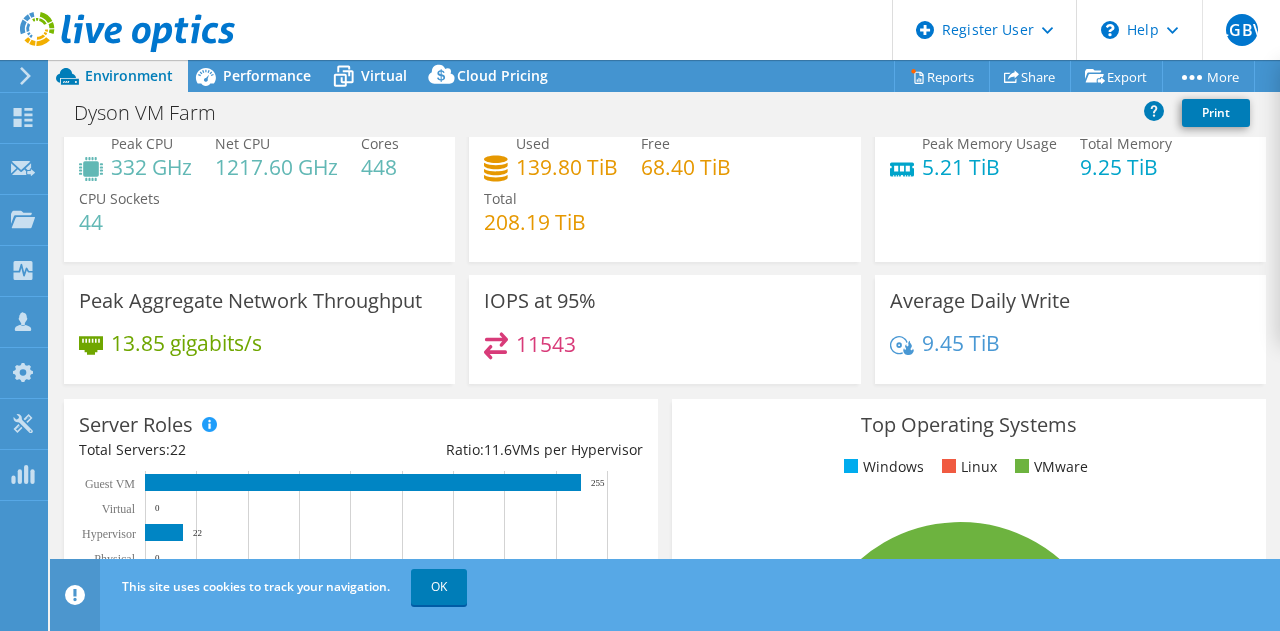 scroll, scrollTop: 0, scrollLeft: 0, axis: both 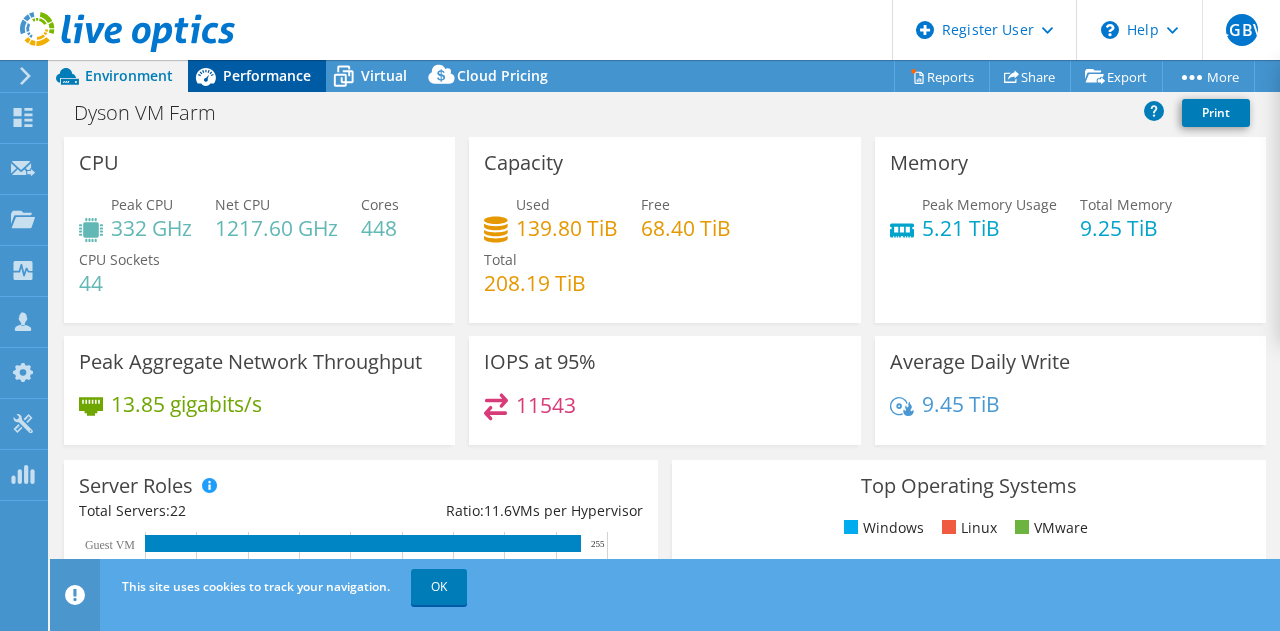 click on "Performance" at bounding box center [267, 75] 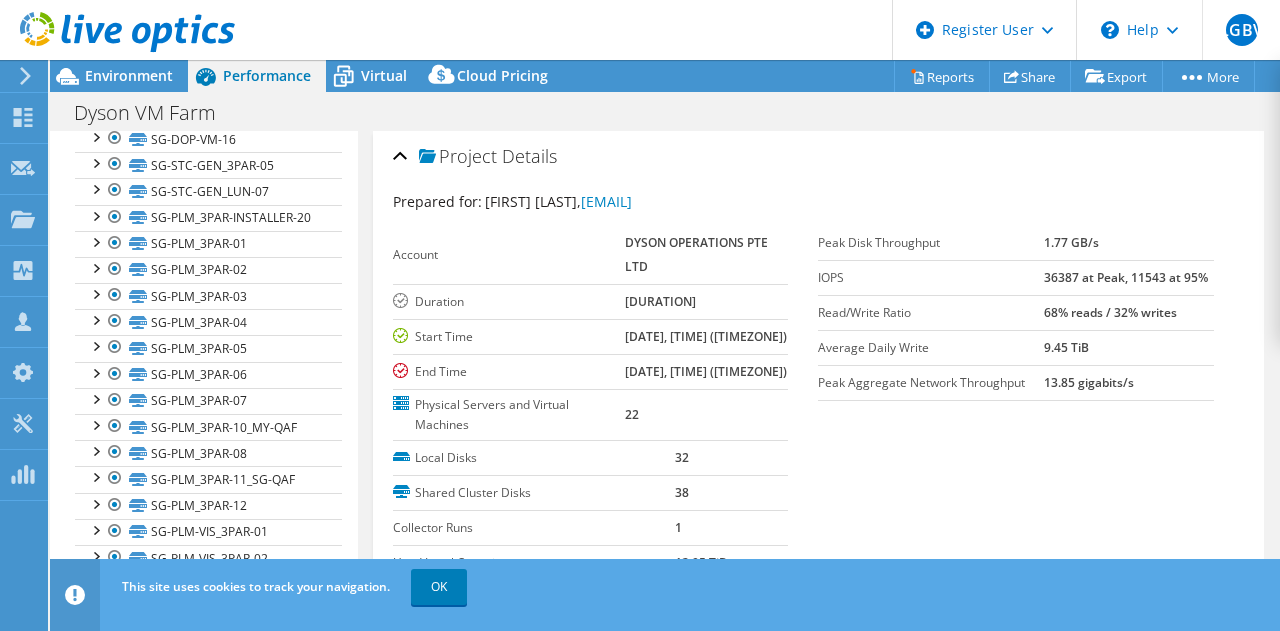 scroll, scrollTop: 939, scrollLeft: 0, axis: vertical 